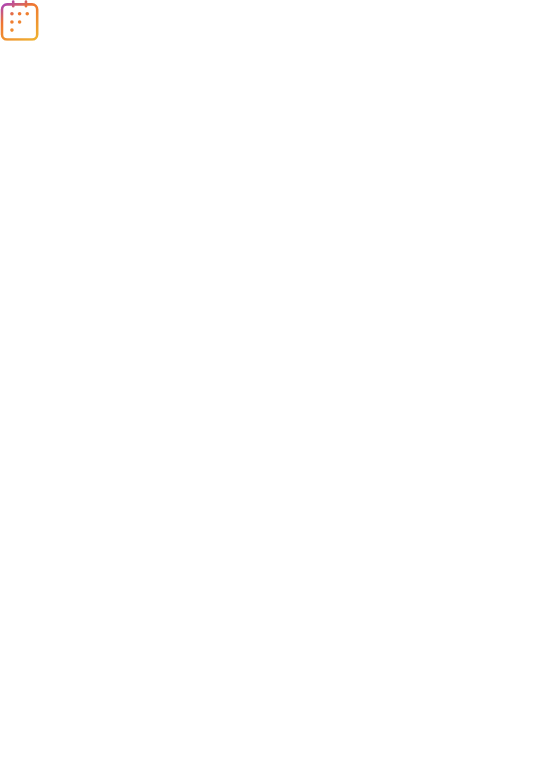 scroll, scrollTop: 0, scrollLeft: 0, axis: both 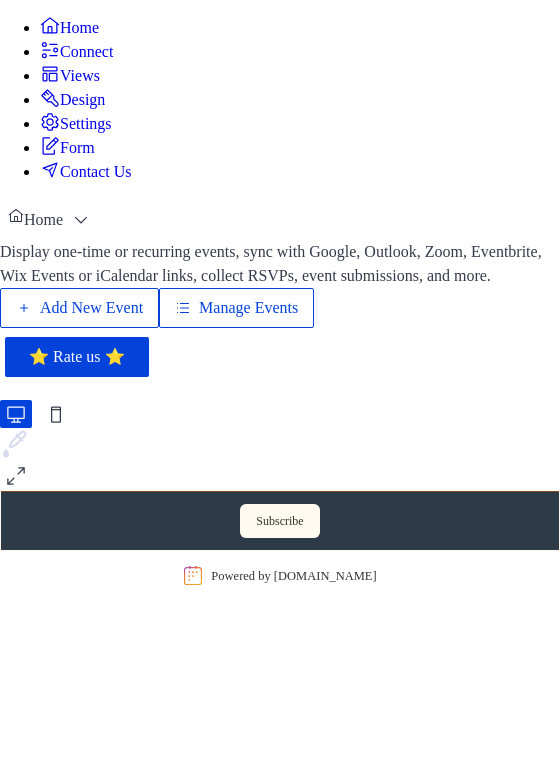 click on "Manage Events" at bounding box center [248, 308] 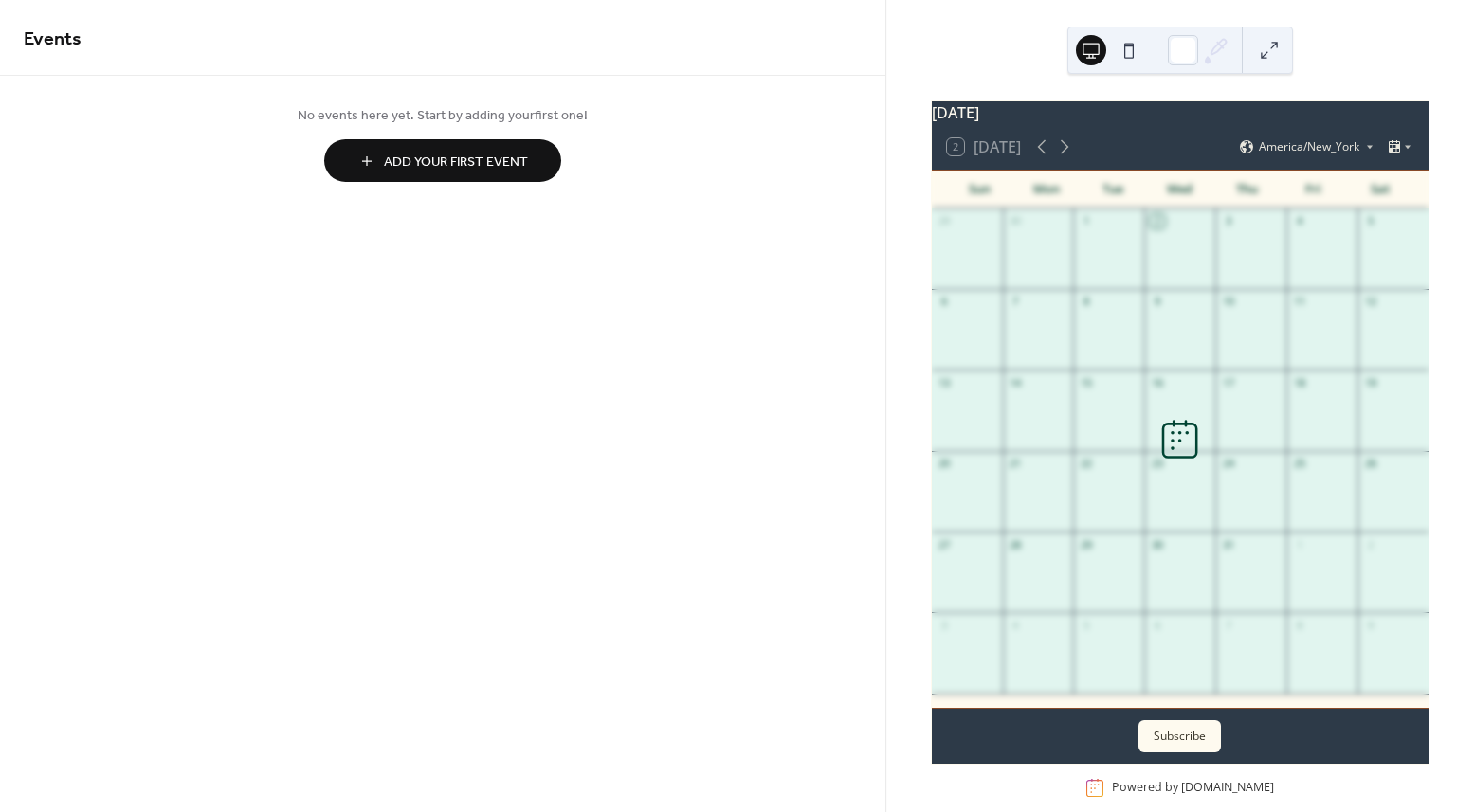 scroll, scrollTop: 0, scrollLeft: 0, axis: both 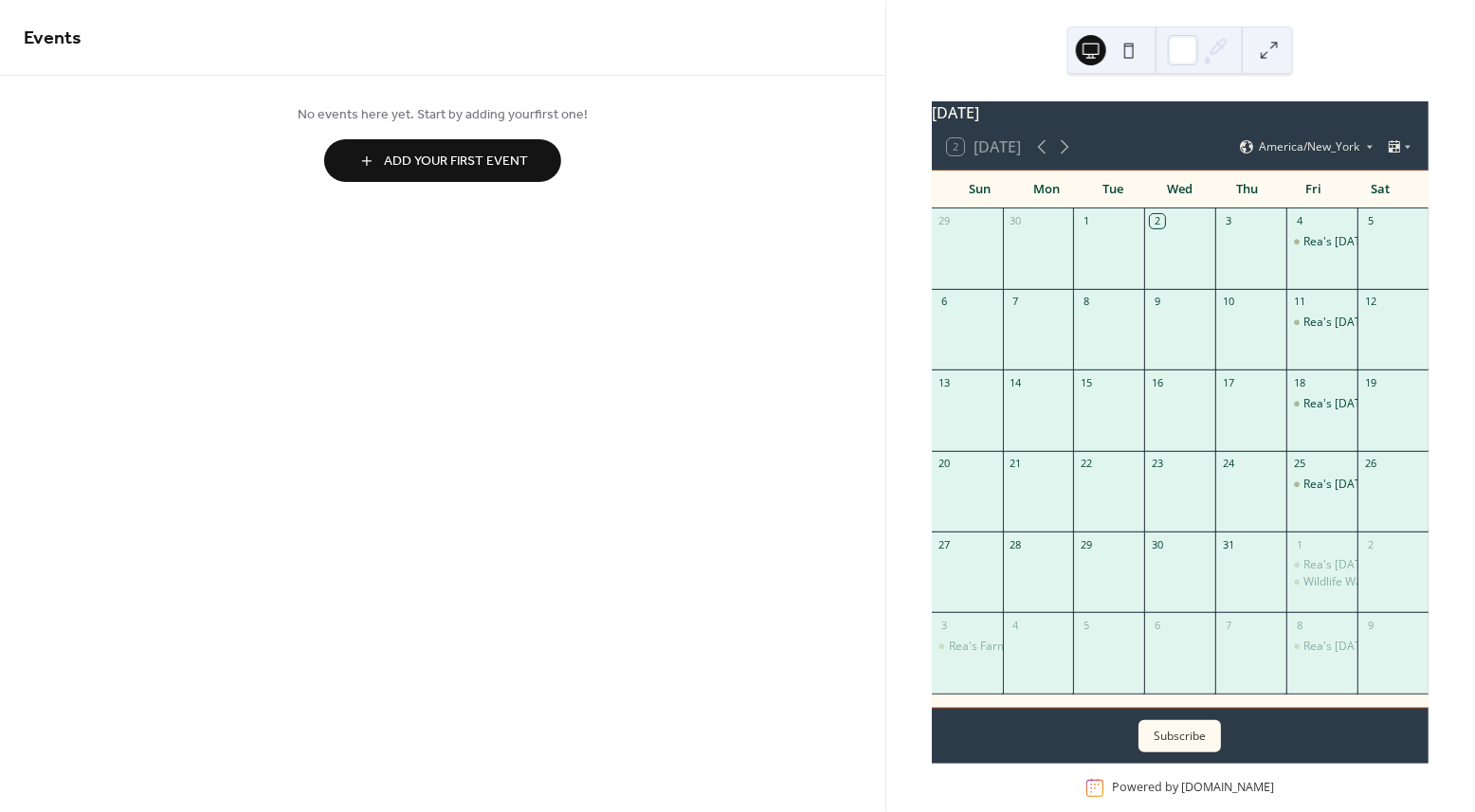 click on "Add Your First Event" at bounding box center [443, 160] 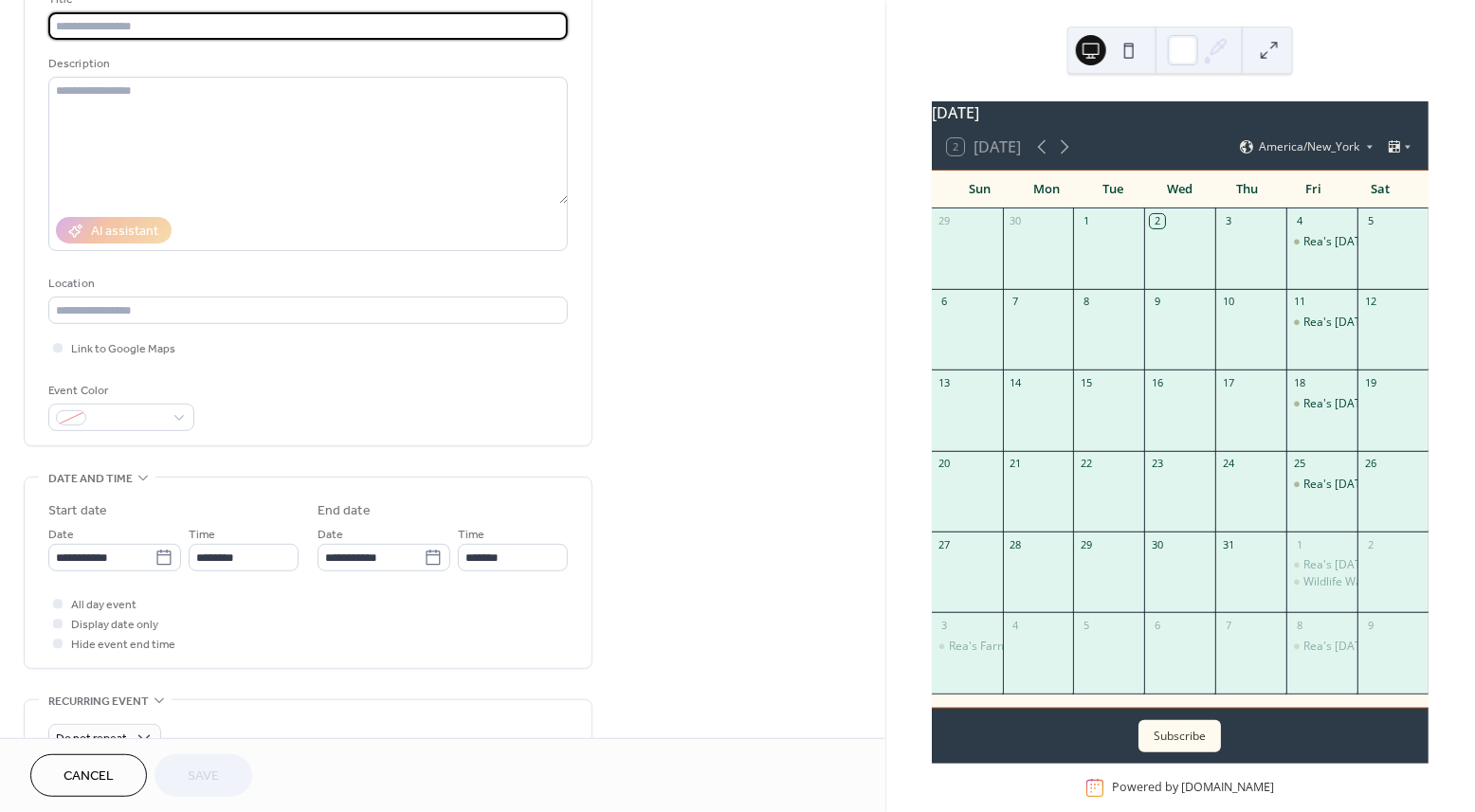 scroll, scrollTop: 129, scrollLeft: 0, axis: vertical 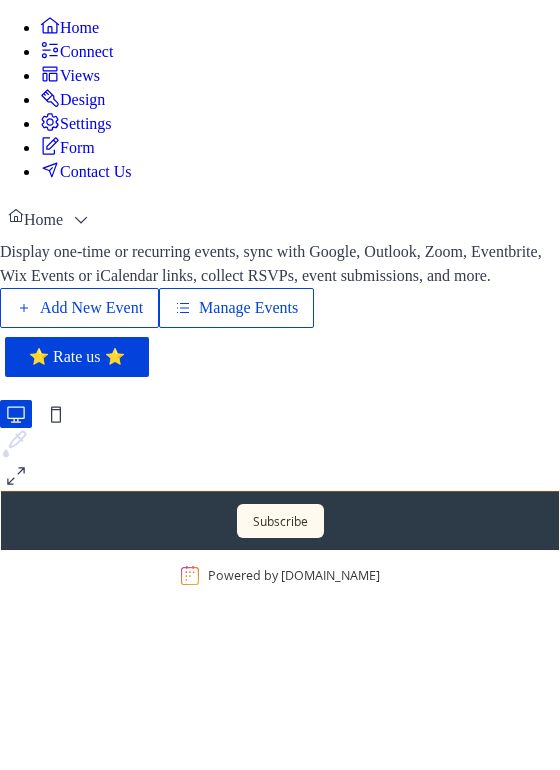click on "Connect" at bounding box center (76, 51) 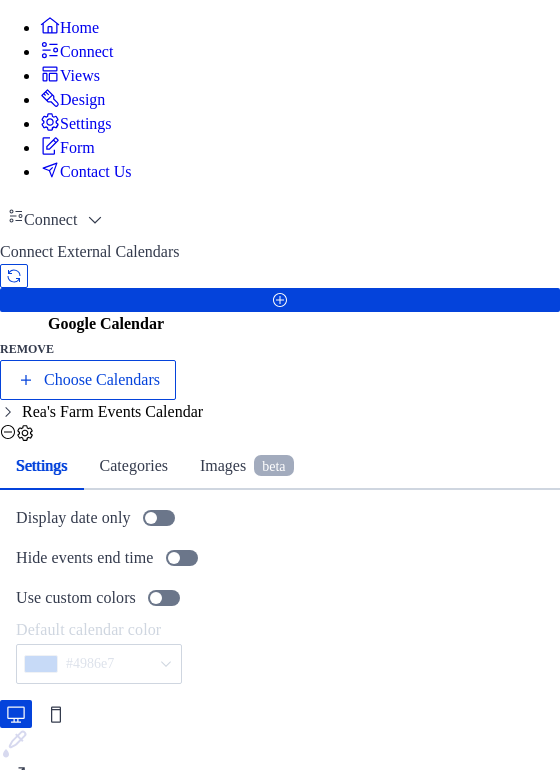 click on "Views" at bounding box center (80, 76) 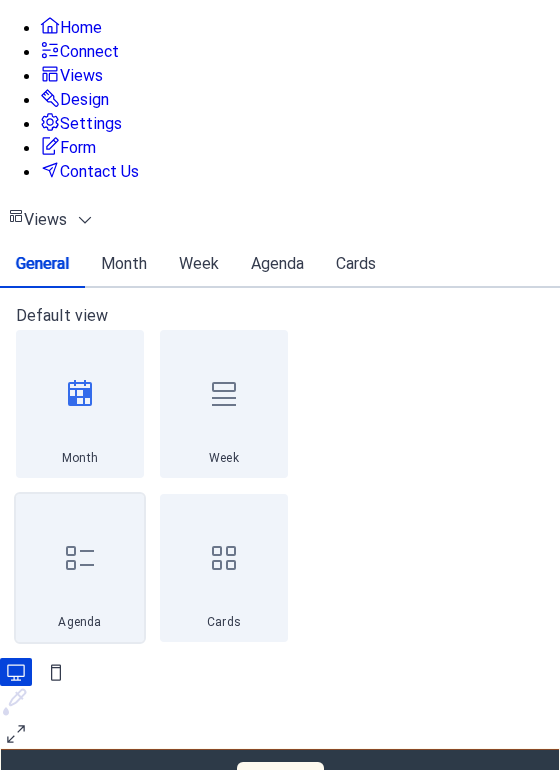 click 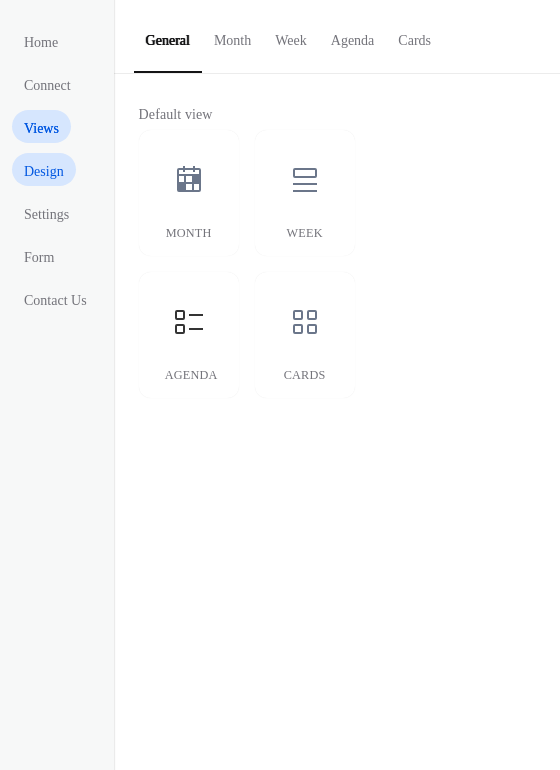 click on "Design" at bounding box center [44, 171] 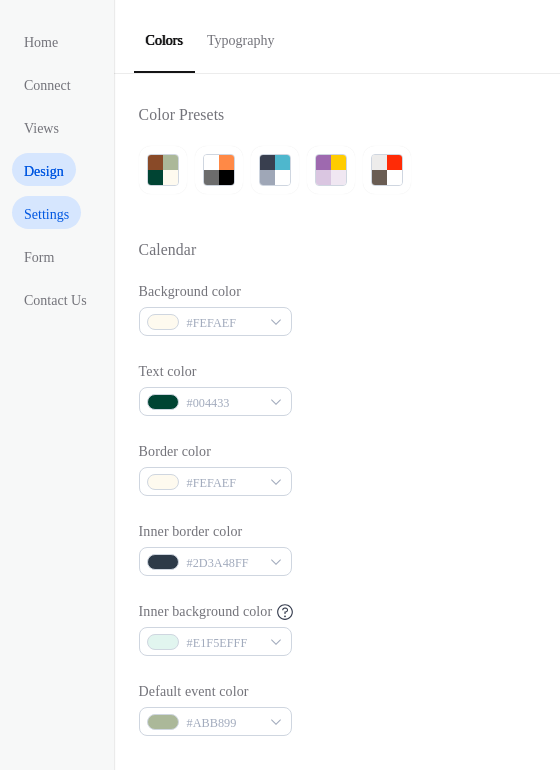 click on "Settings" at bounding box center (46, 214) 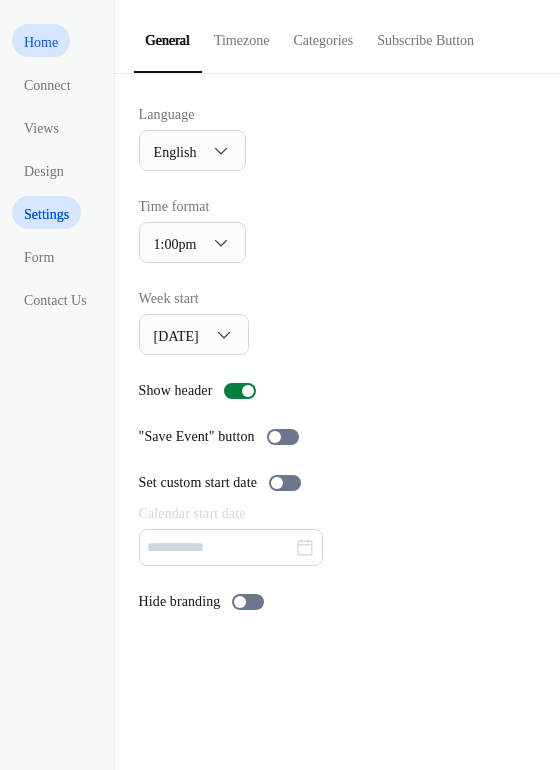 click on "Home" at bounding box center [41, 42] 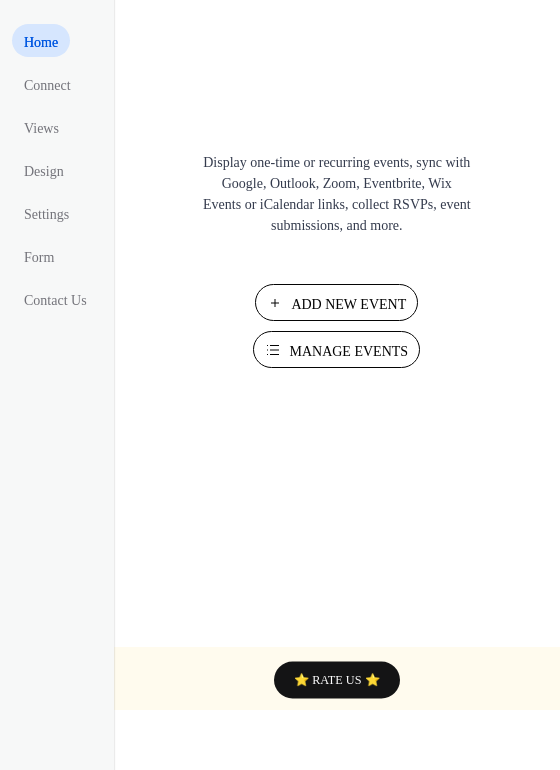 click on "Manage Events" at bounding box center (348, 351) 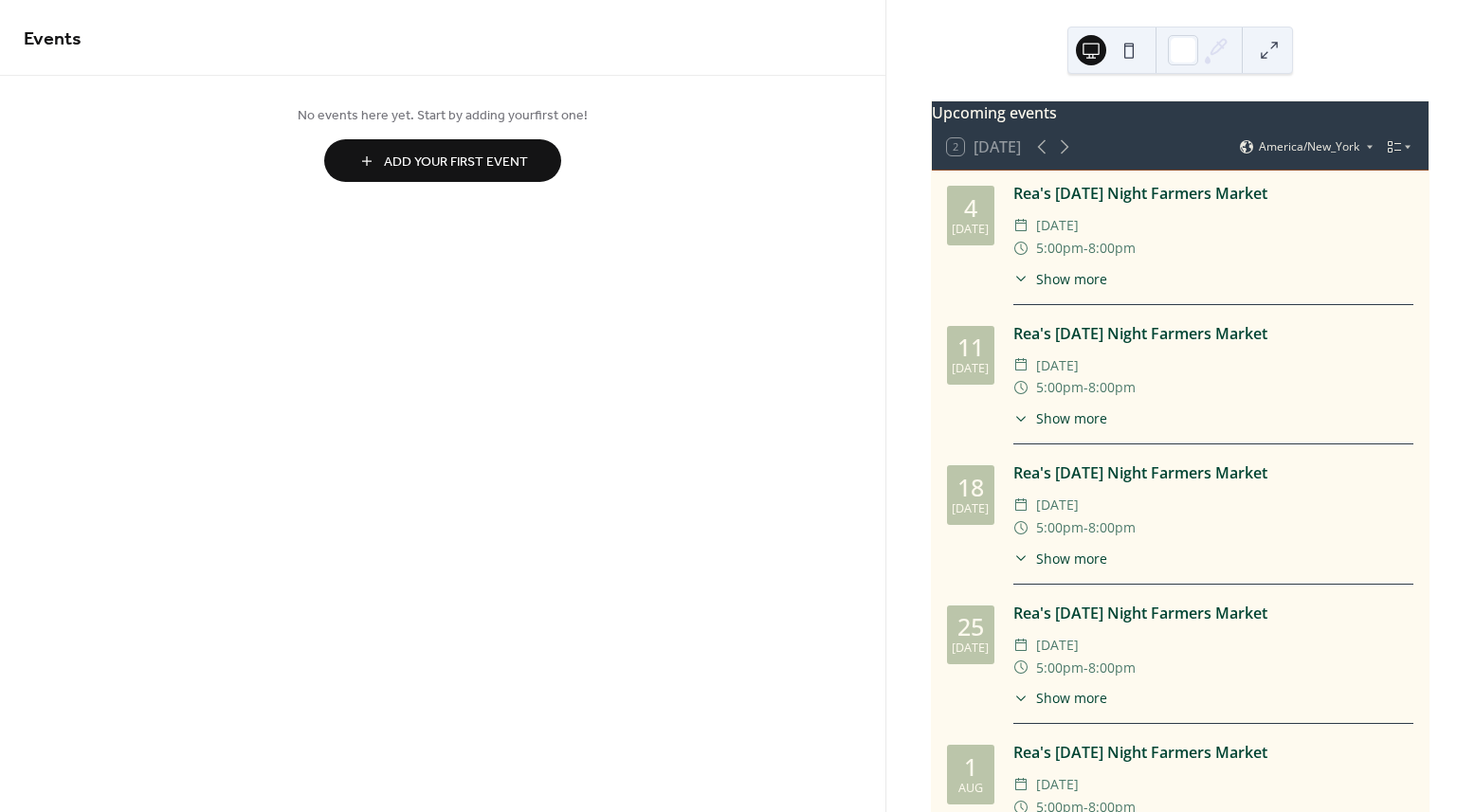 scroll, scrollTop: 0, scrollLeft: 0, axis: both 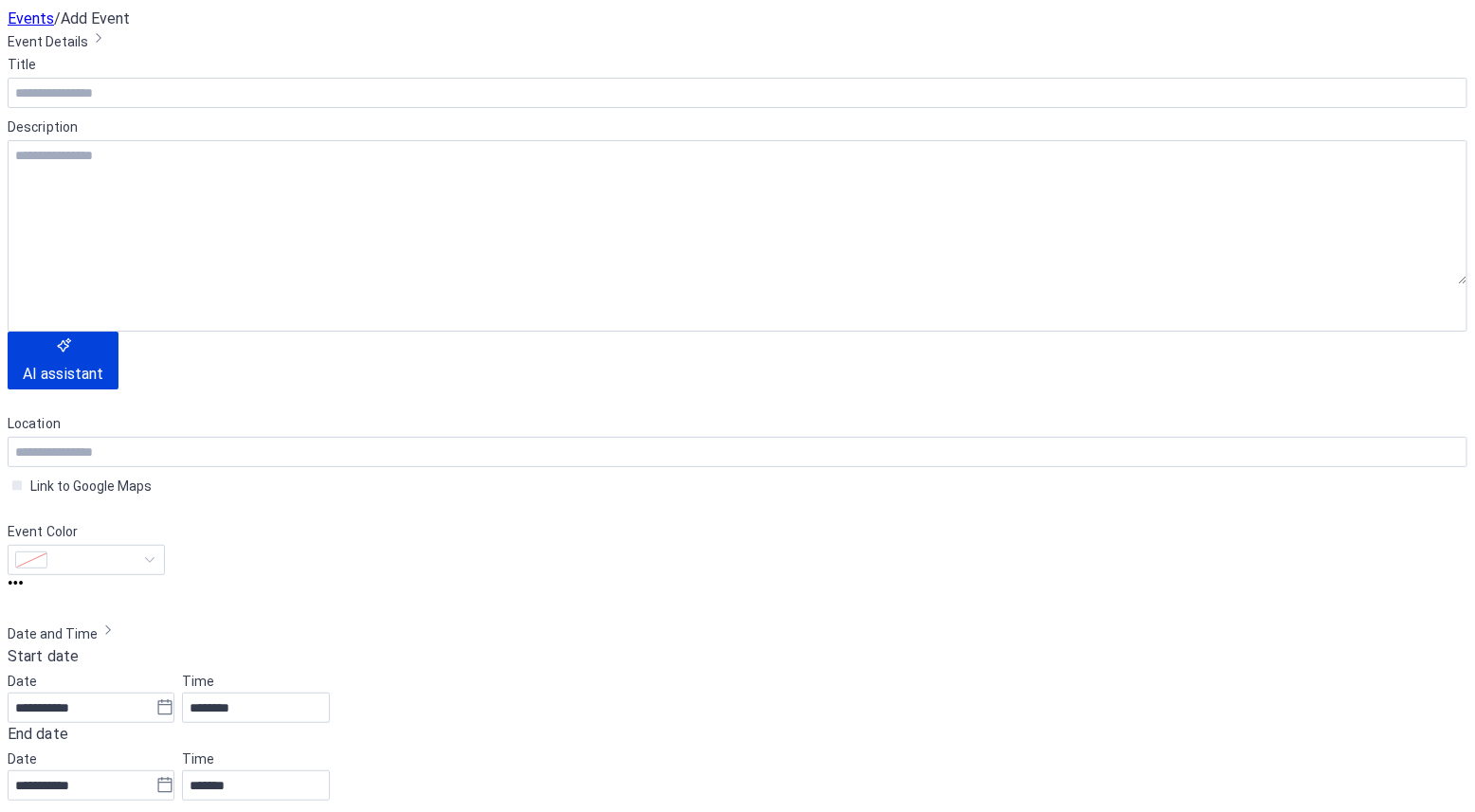 click on "•••" at bounding box center (738, 1596) 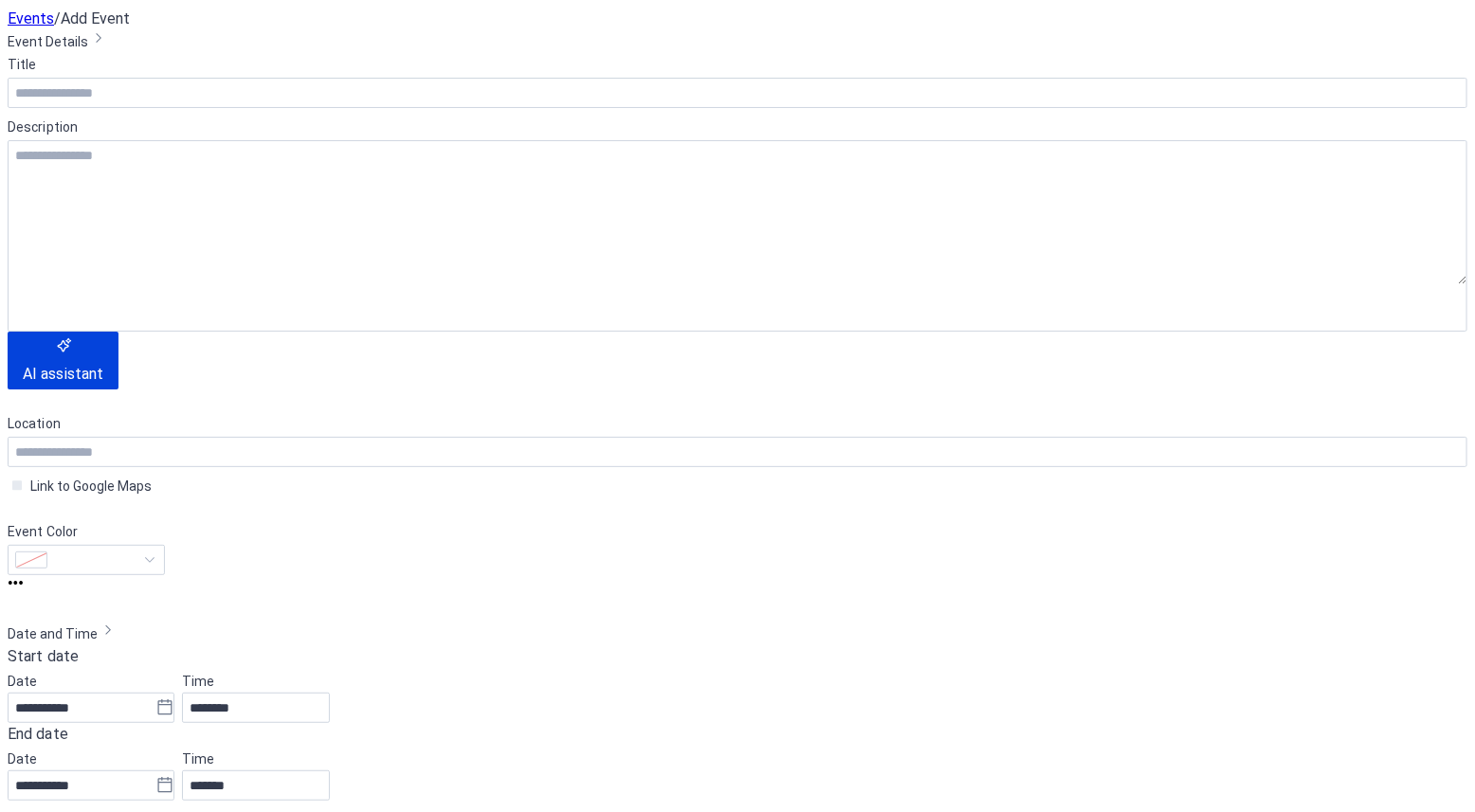 scroll, scrollTop: 578, scrollLeft: 0, axis: vertical 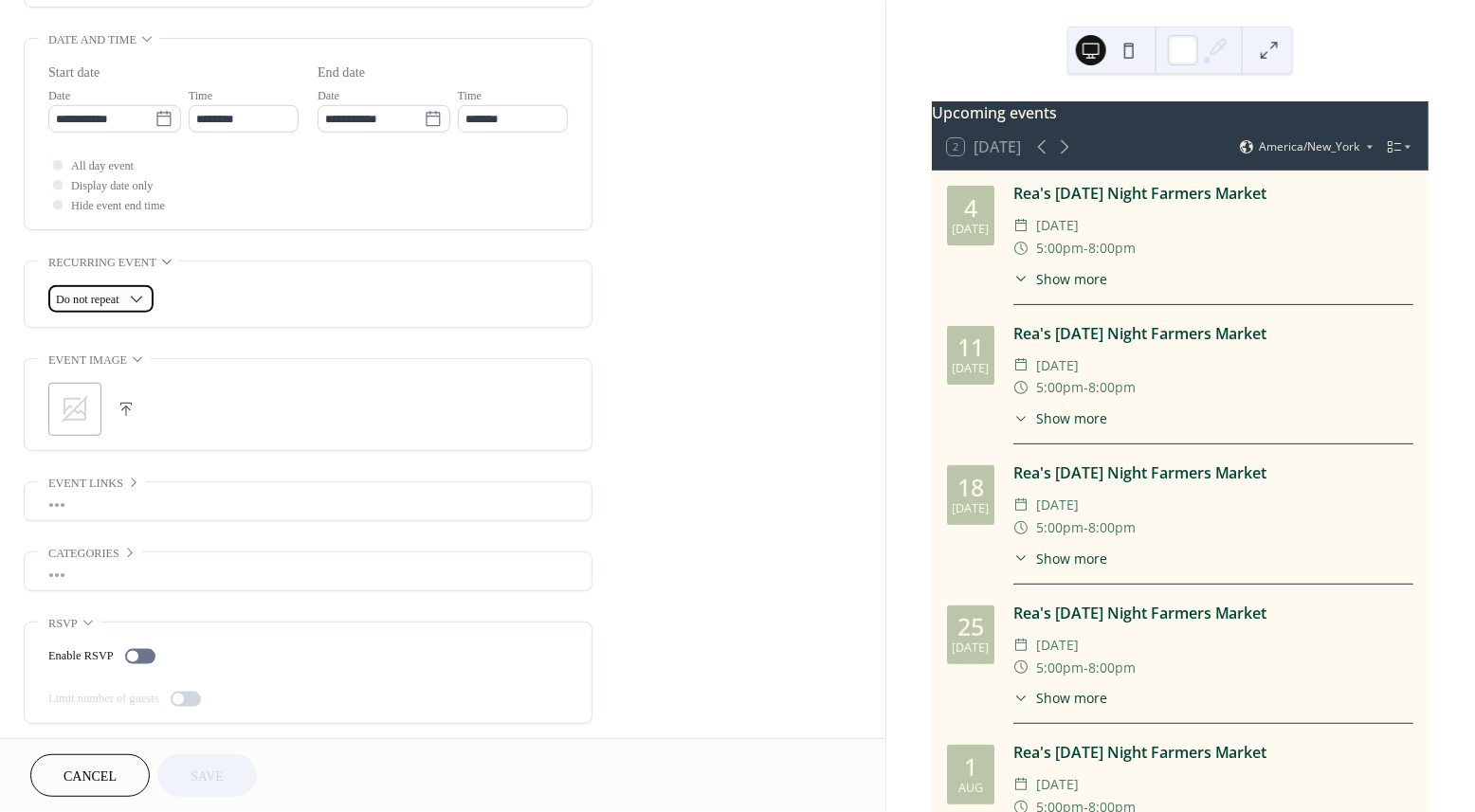 click on "Do not repeat" at bounding box center [87, 300] 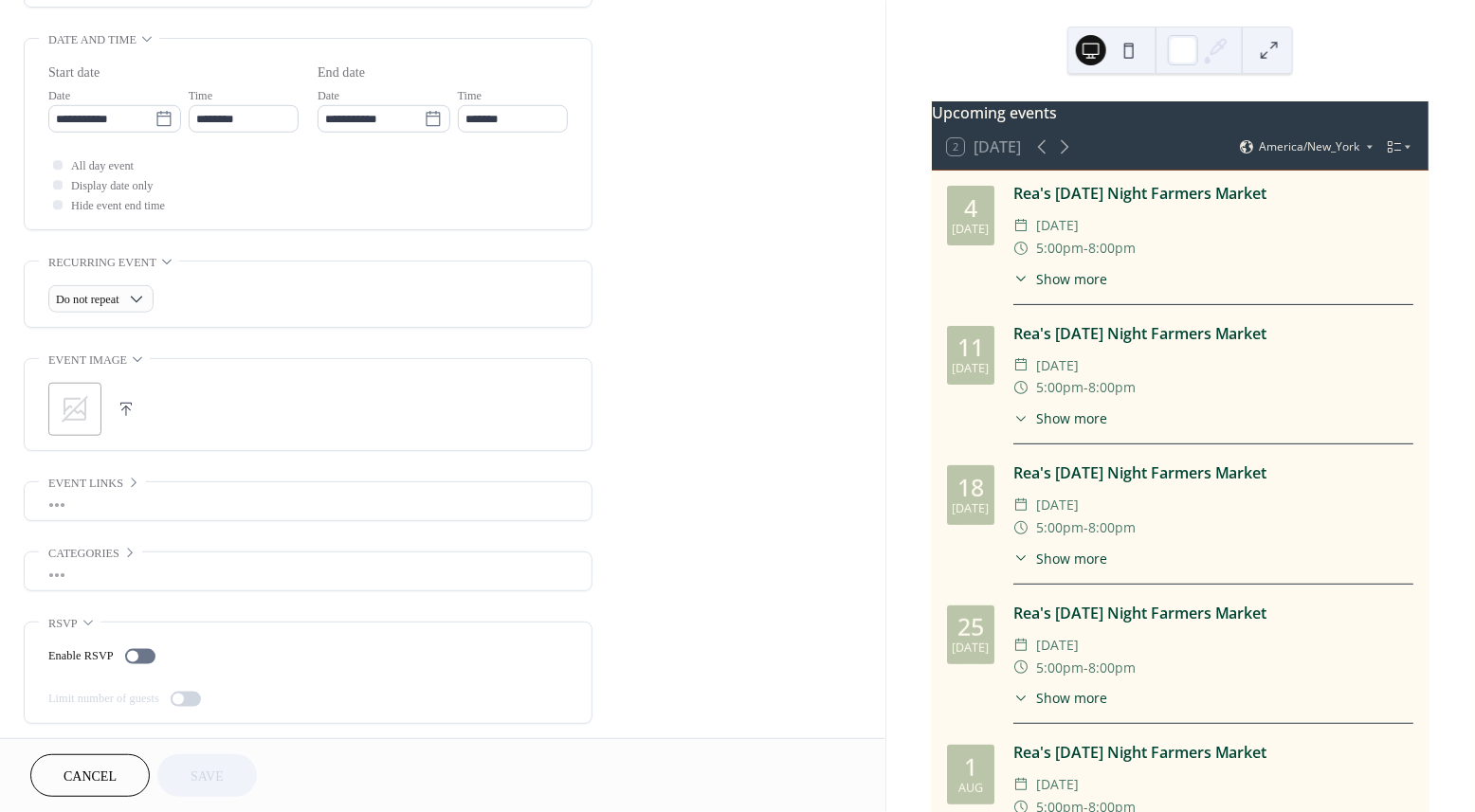 click on "Do not repeat" at bounding box center [308, 298] 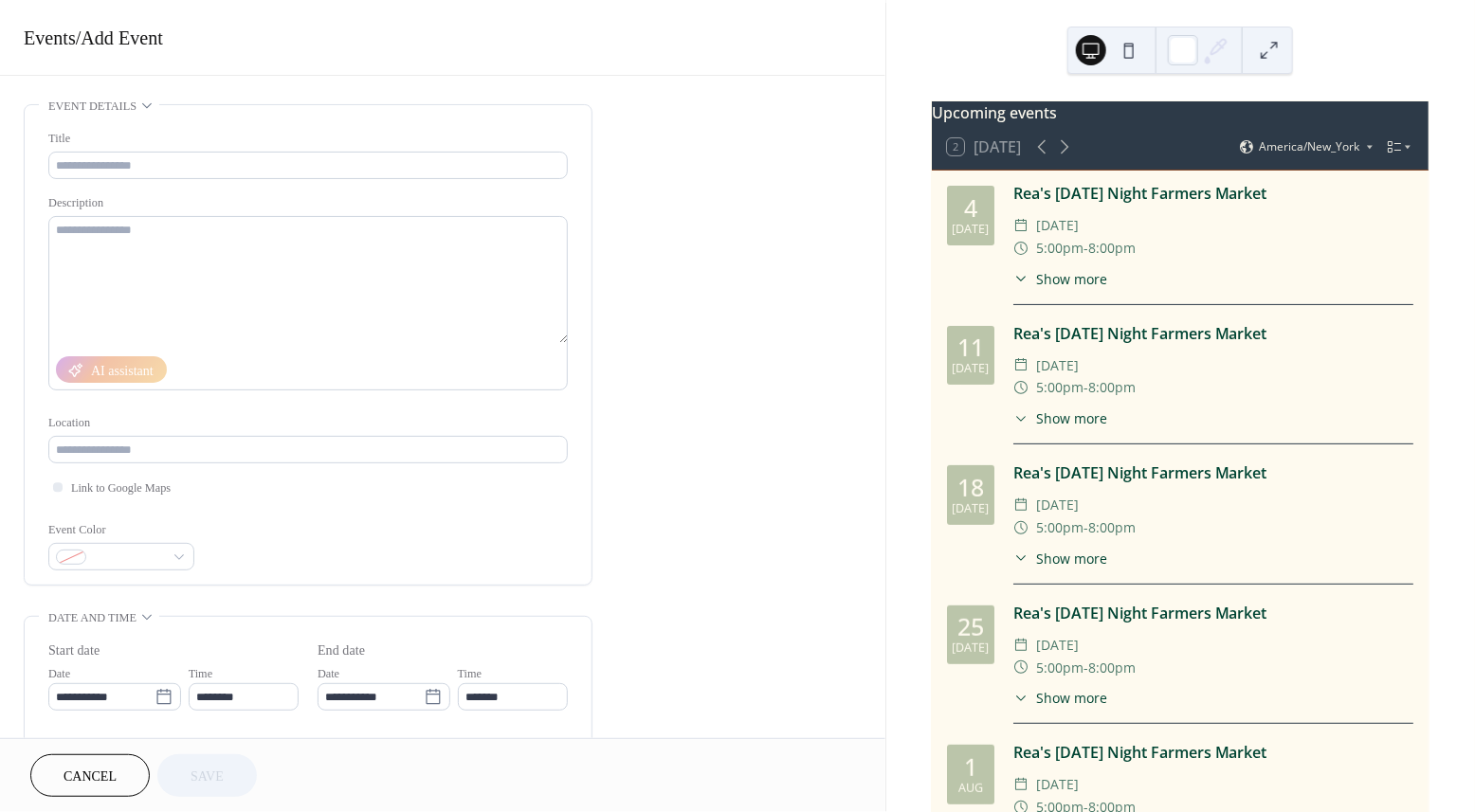 scroll, scrollTop: 0, scrollLeft: 0, axis: both 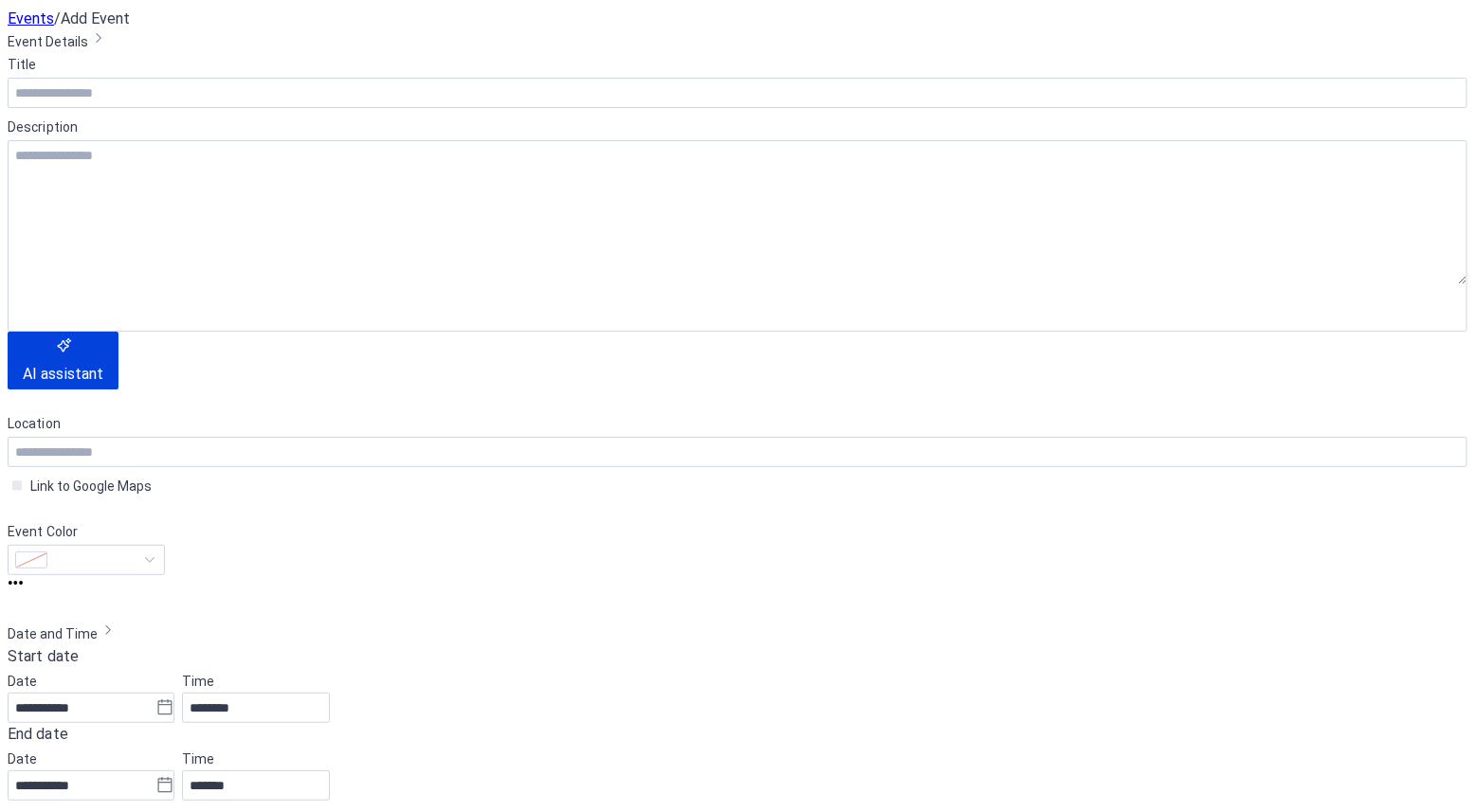 click at bounding box center (21, 1096) 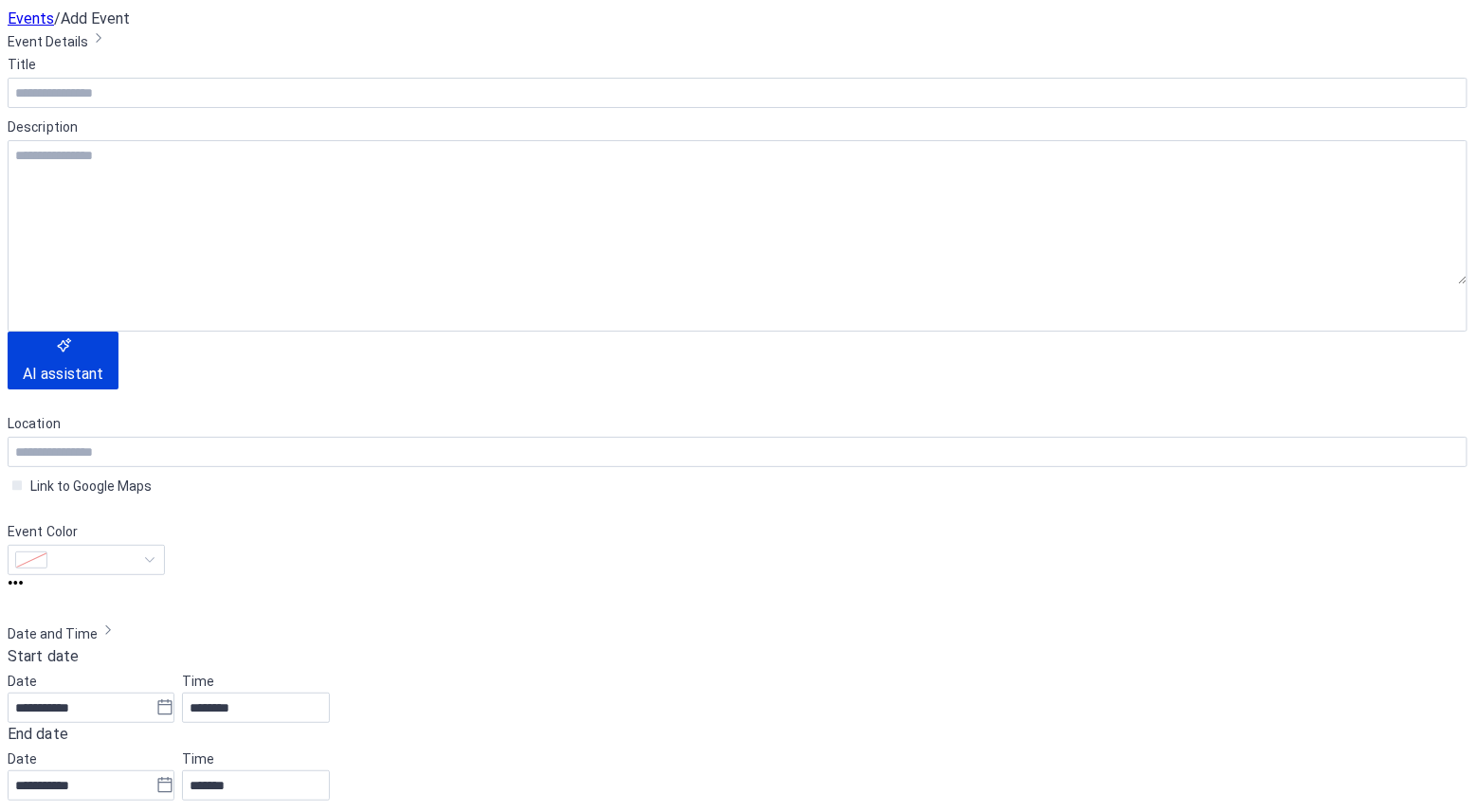 click at bounding box center (21, 1096) 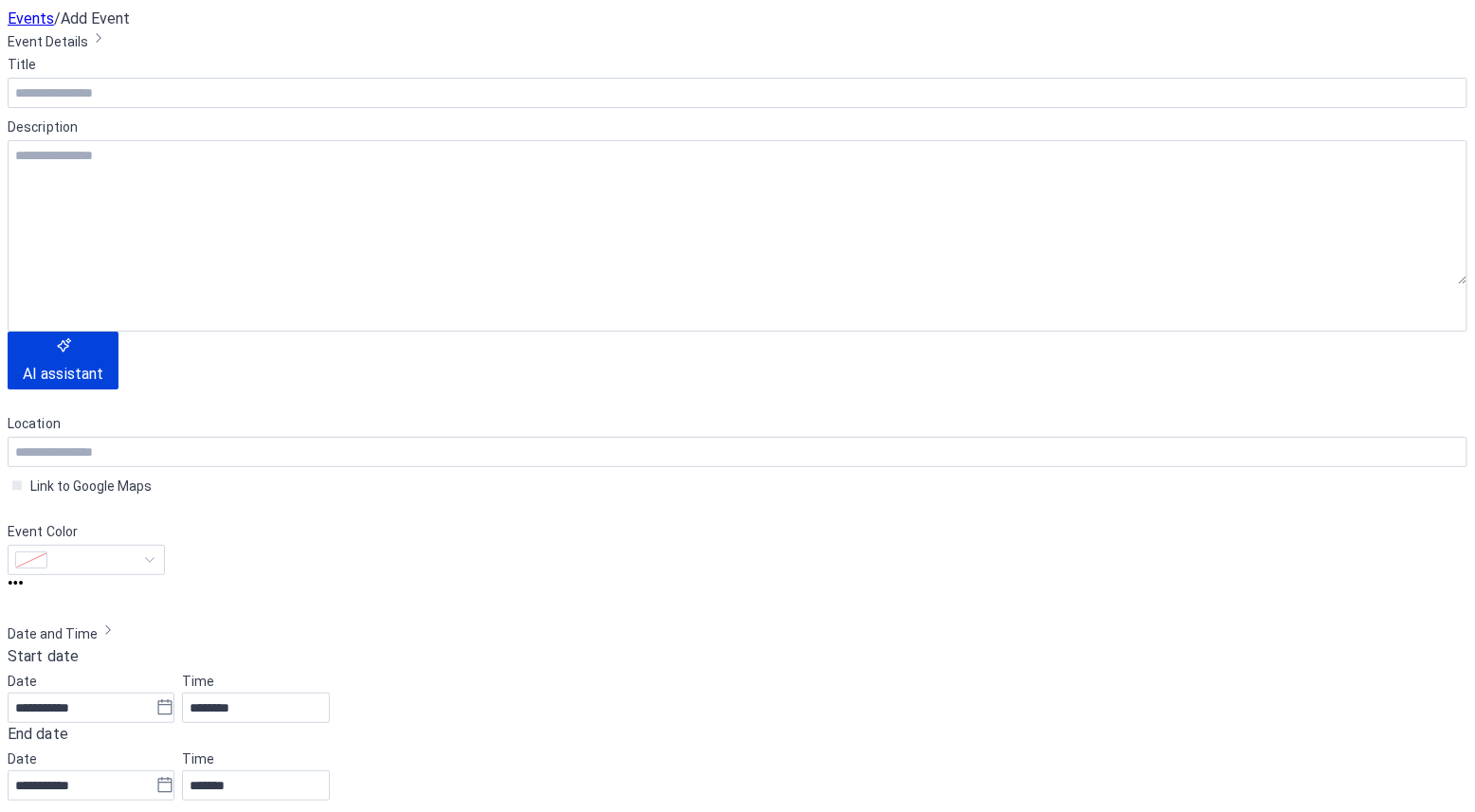 scroll, scrollTop: 578, scrollLeft: 0, axis: vertical 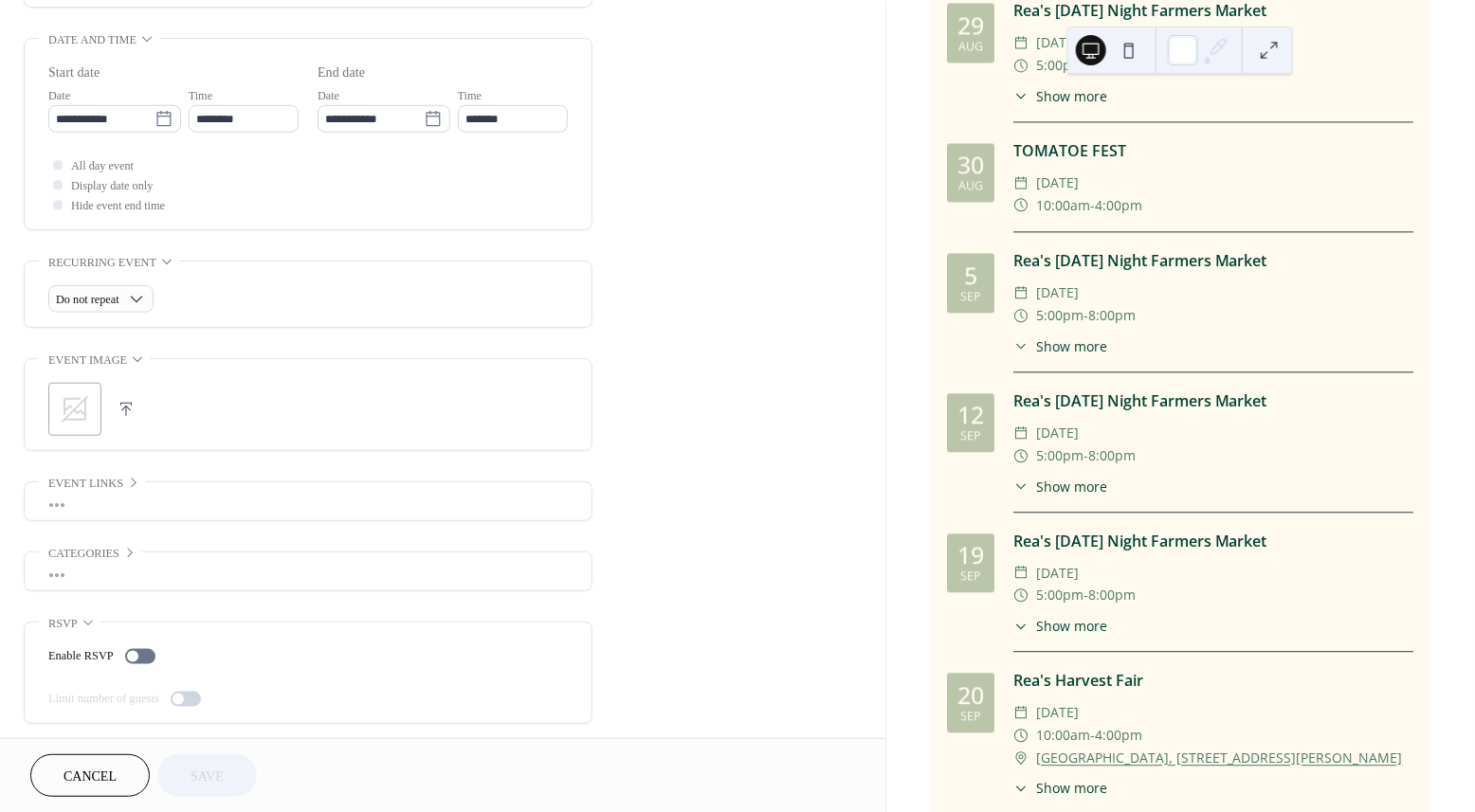 click on "•••" at bounding box center [308, 501] 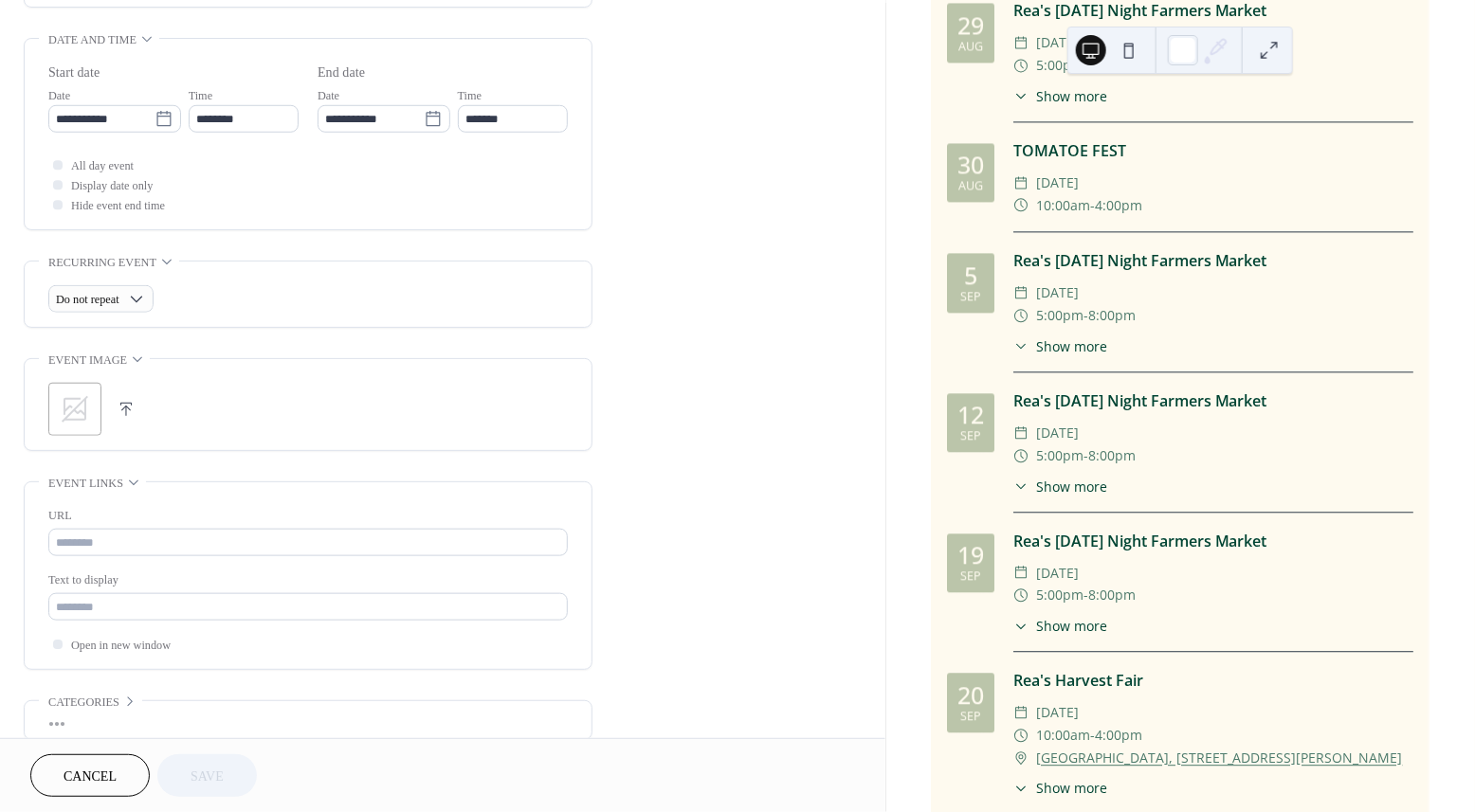 scroll, scrollTop: 576, scrollLeft: 0, axis: vertical 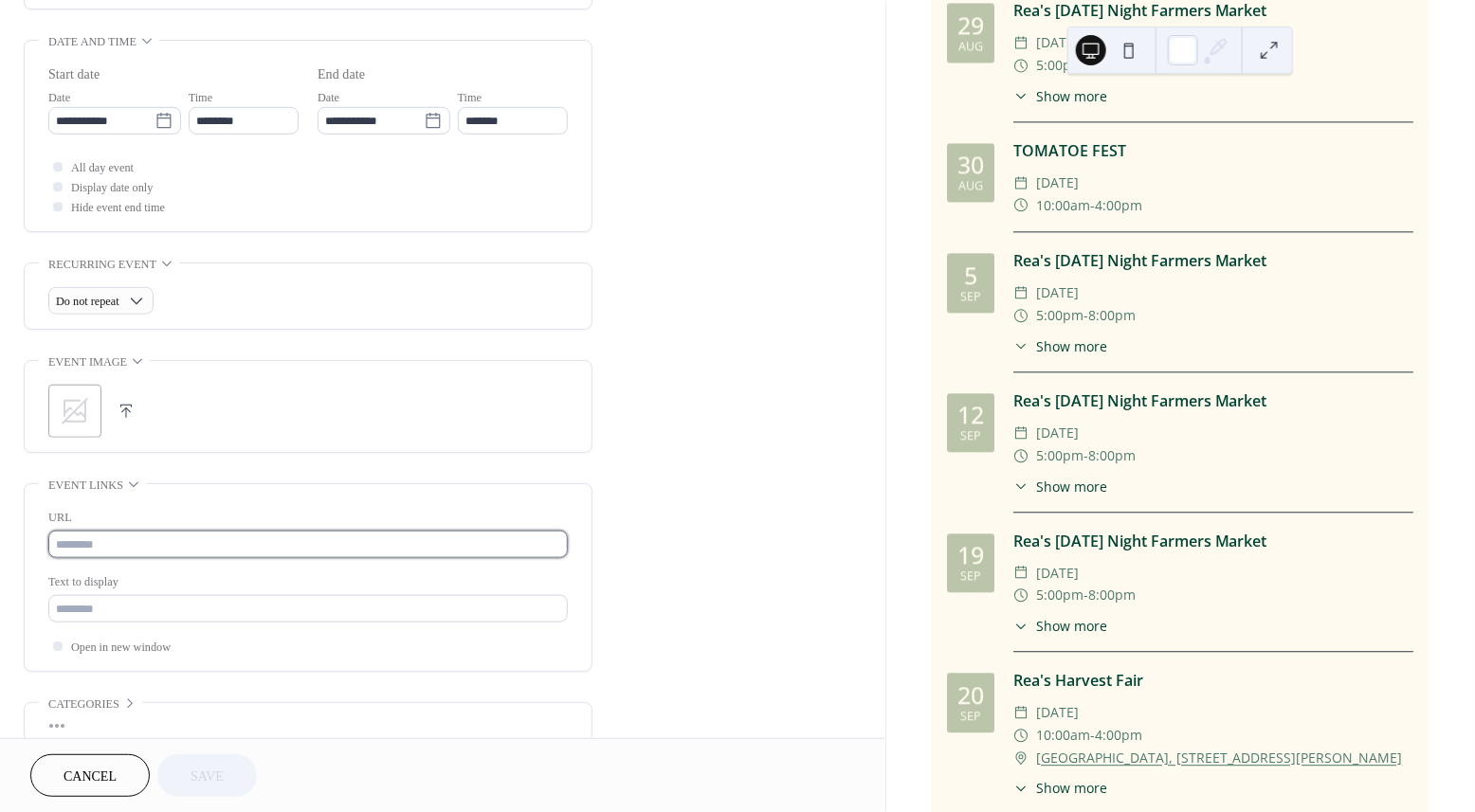 click at bounding box center [308, 544] 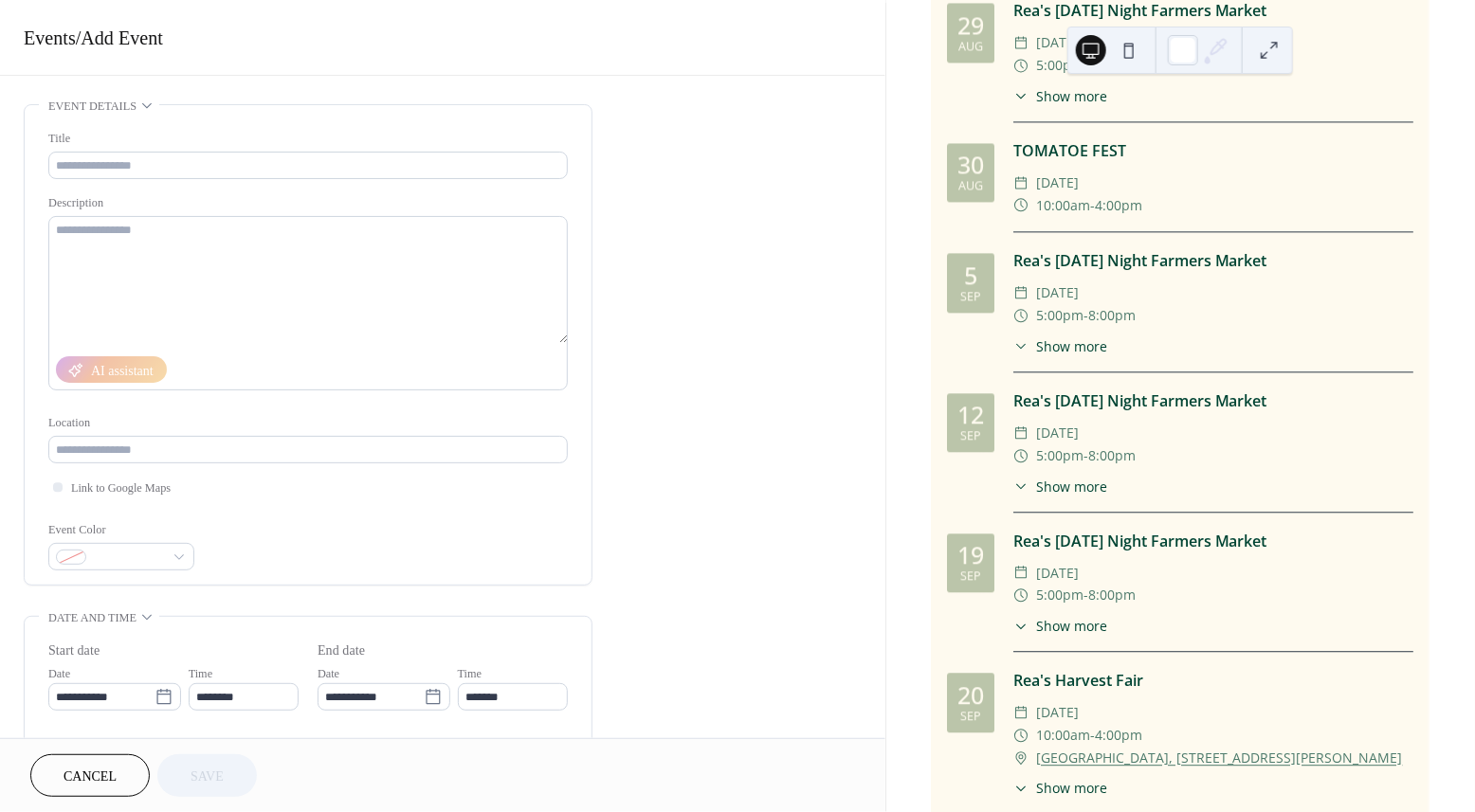 scroll, scrollTop: 0, scrollLeft: 0, axis: both 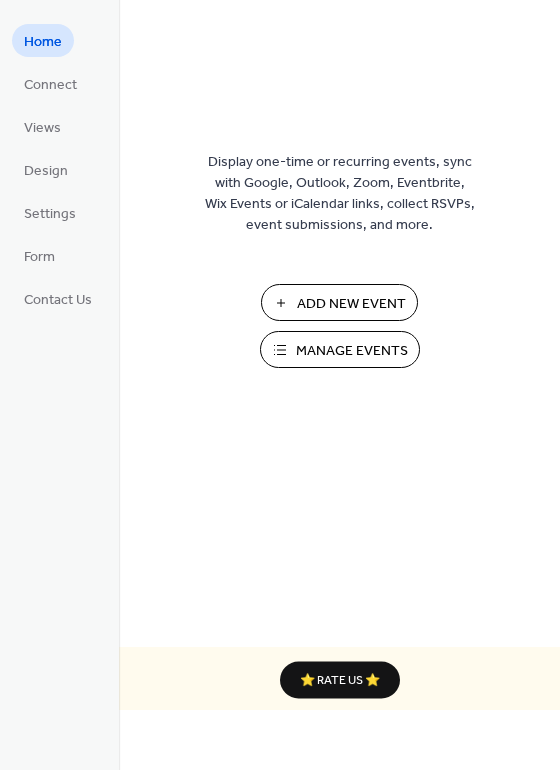 click on "Add New Event" at bounding box center (351, 304) 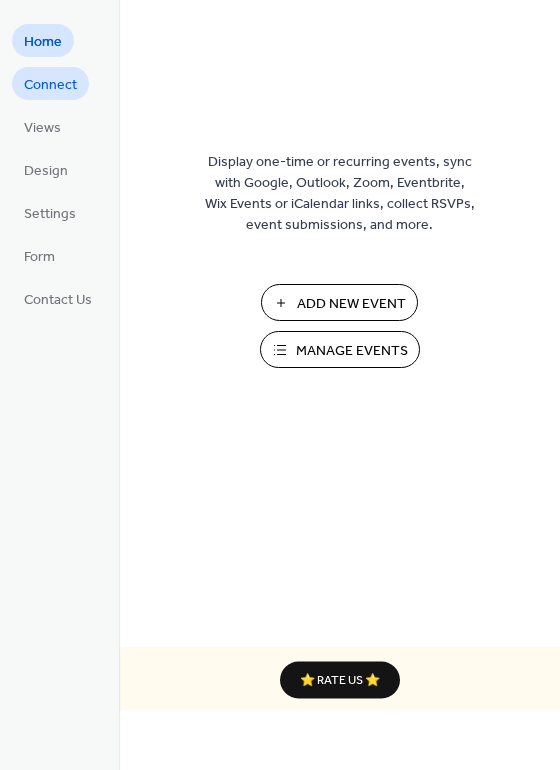 click on "Connect" at bounding box center [50, 85] 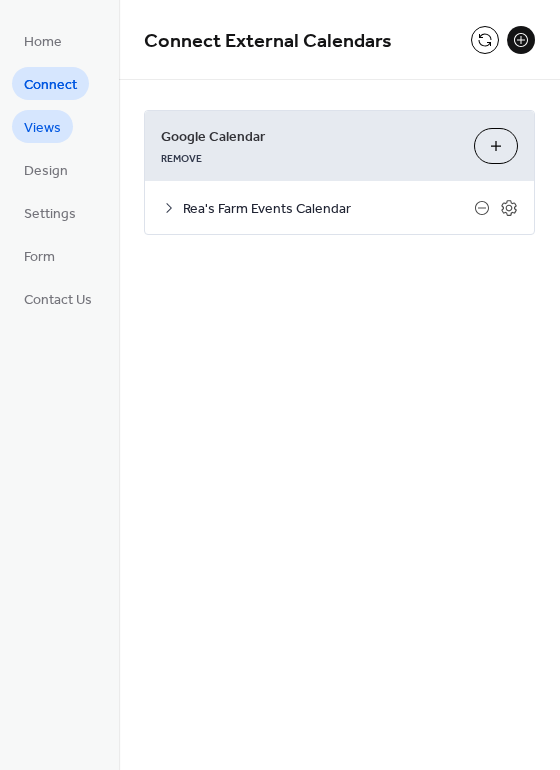 click on "Views" at bounding box center [42, 128] 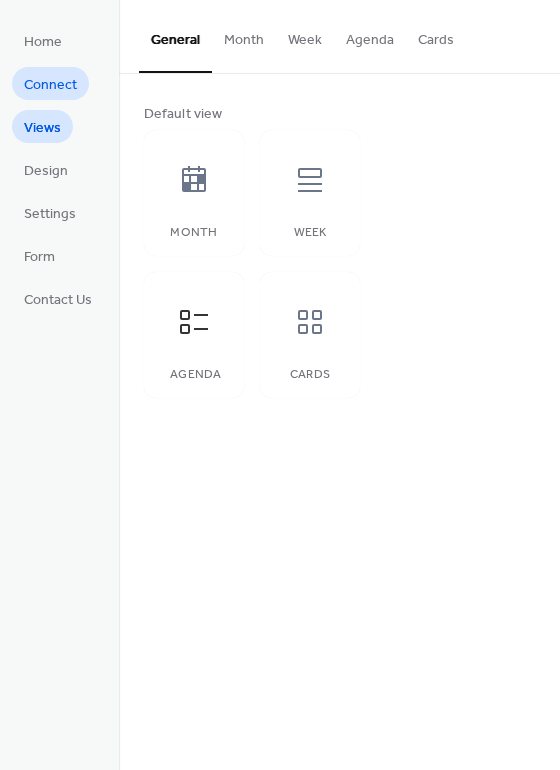 click on "Connect" at bounding box center [50, 85] 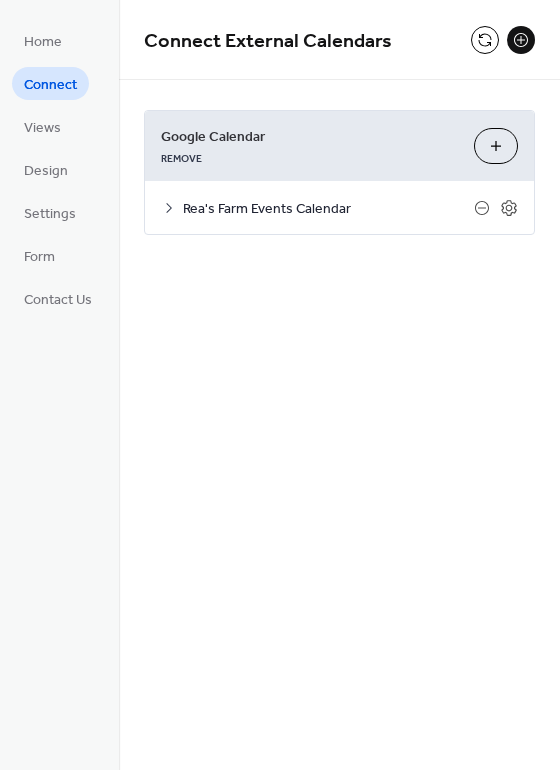 click on "Choose Calendars" at bounding box center (496, 146) 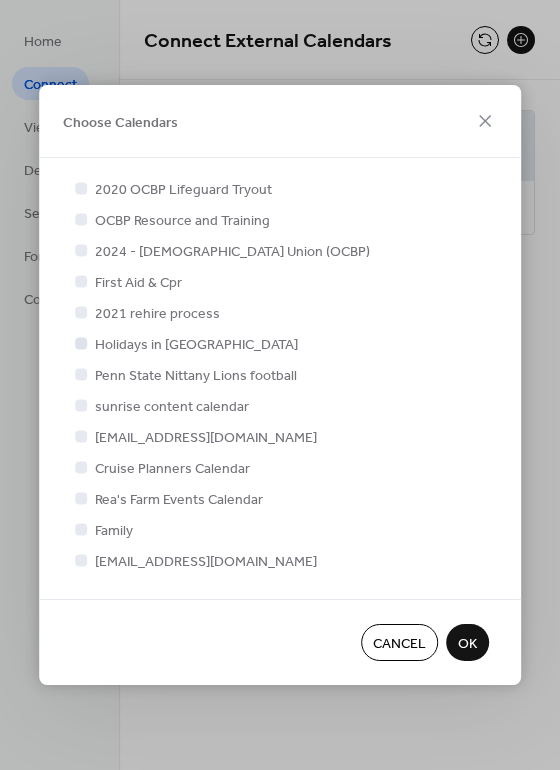 scroll, scrollTop: 2, scrollLeft: 0, axis: vertical 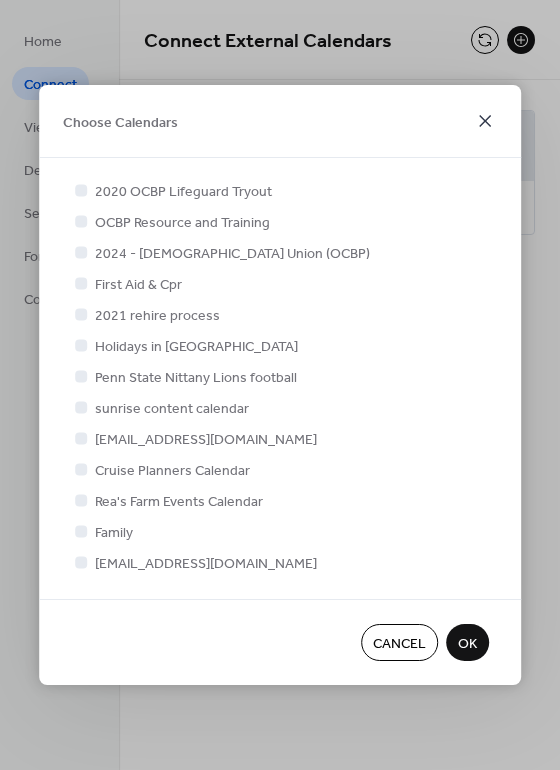 click 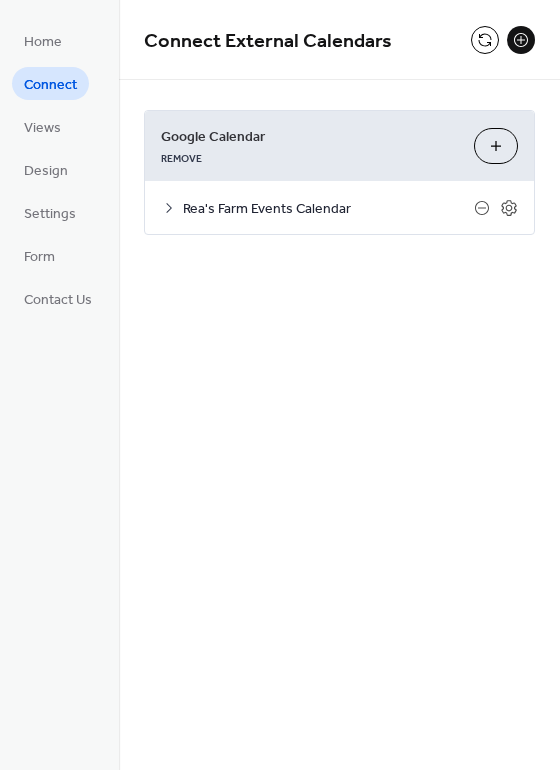 click at bounding box center [521, 40] 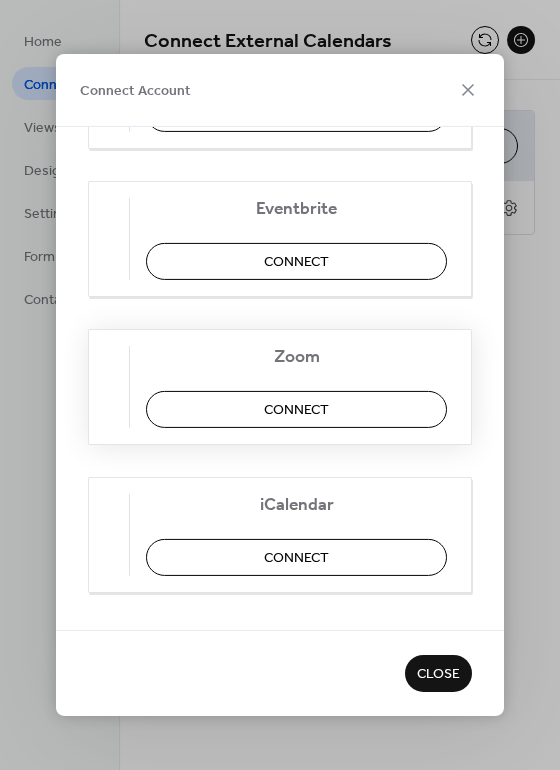 scroll, scrollTop: 437, scrollLeft: 0, axis: vertical 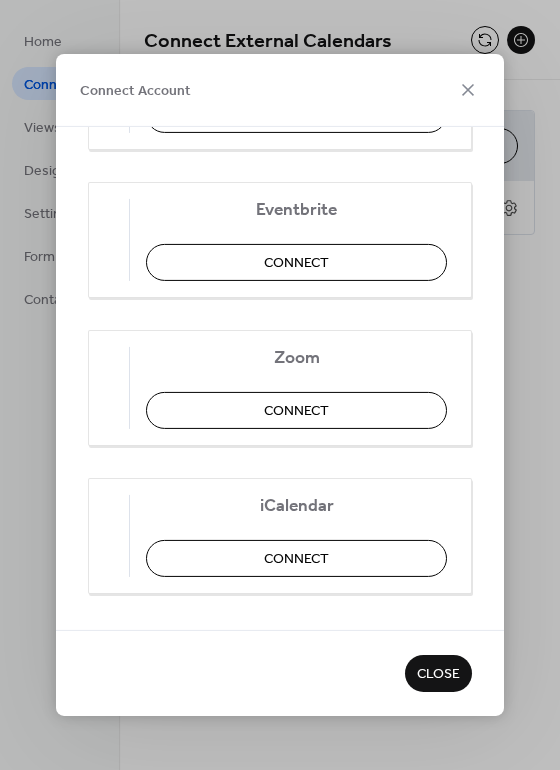 click on "Close" at bounding box center [438, 675] 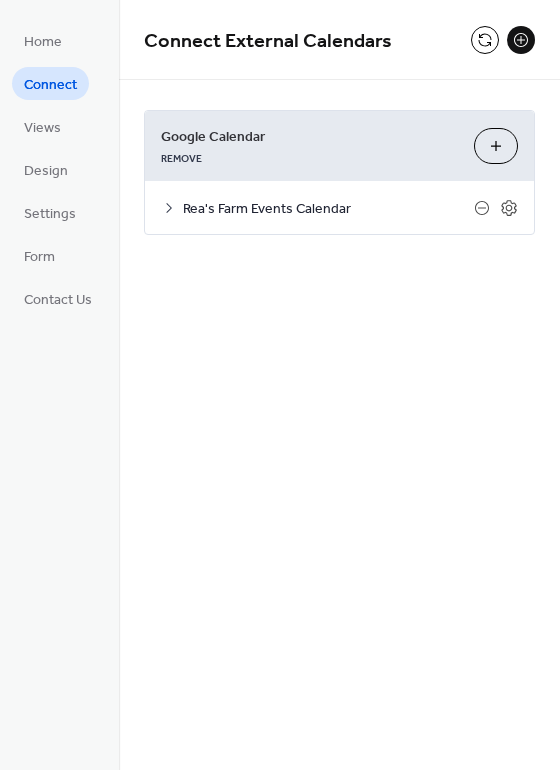 click on "Connect External Calendars Google Calendar REMOVE Choose Calendars Rea's Farm Events Calendar Settings Categories Images   beta Display date only Hide events end time Use custom colors Default calendar color #4986e7 Categories assigned here will apply to all events imported from this source. No categories added yet. Add Category When first enabled, you'll be asked for read-only Google Drive access (view/download only). No edit or delete permissions. Display event attachments as images  🔒" at bounding box center [339, 385] 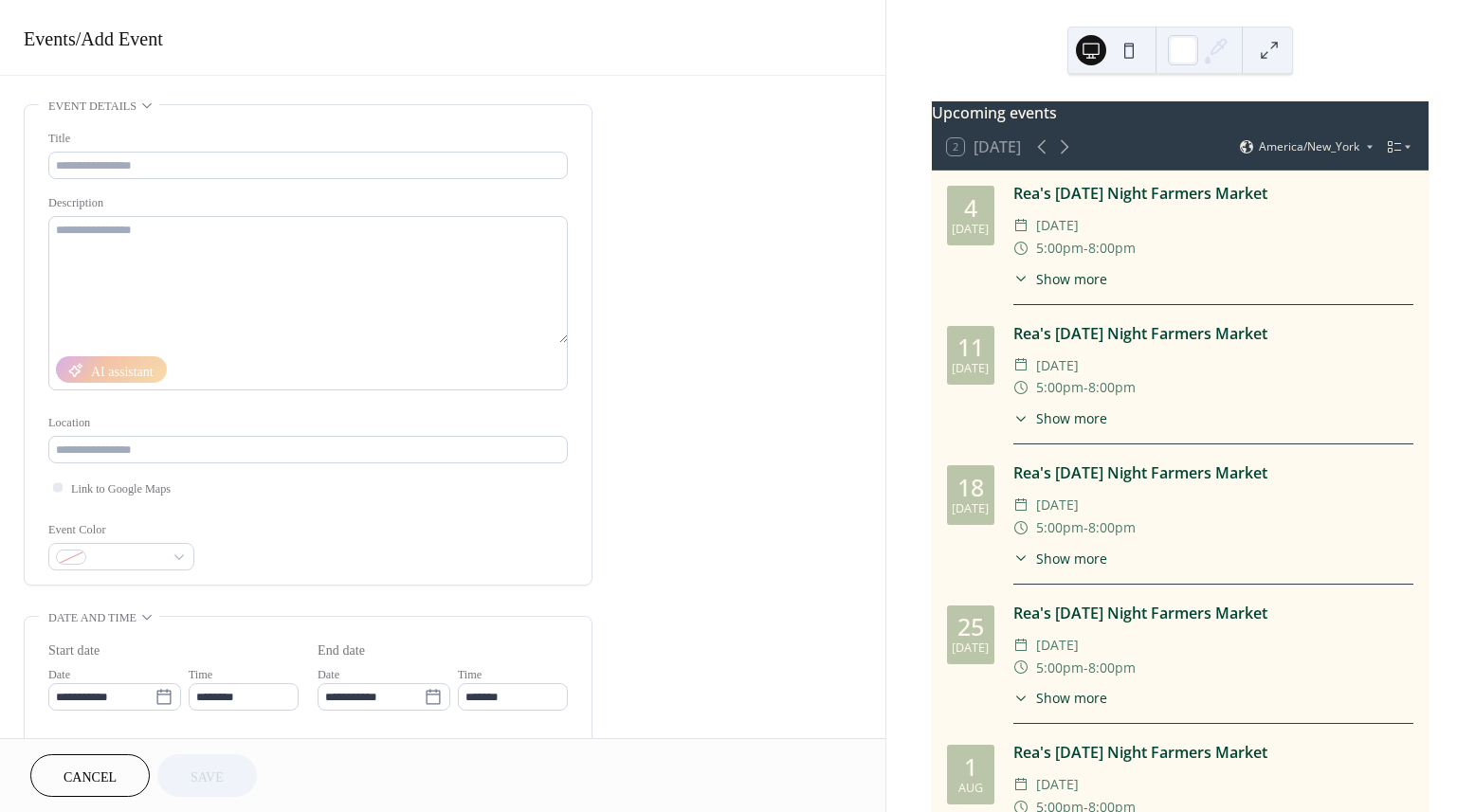scroll, scrollTop: 0, scrollLeft: 0, axis: both 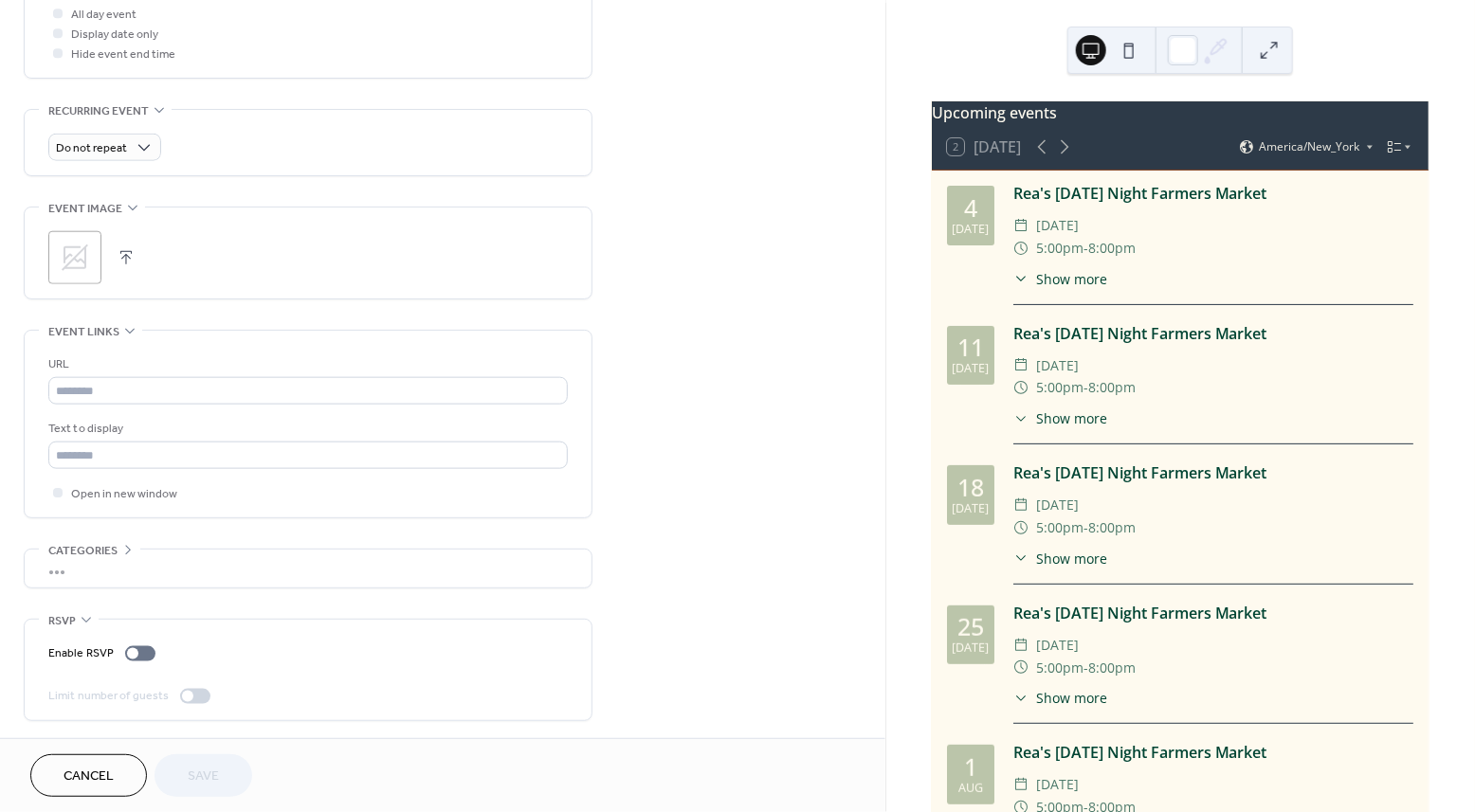 click 